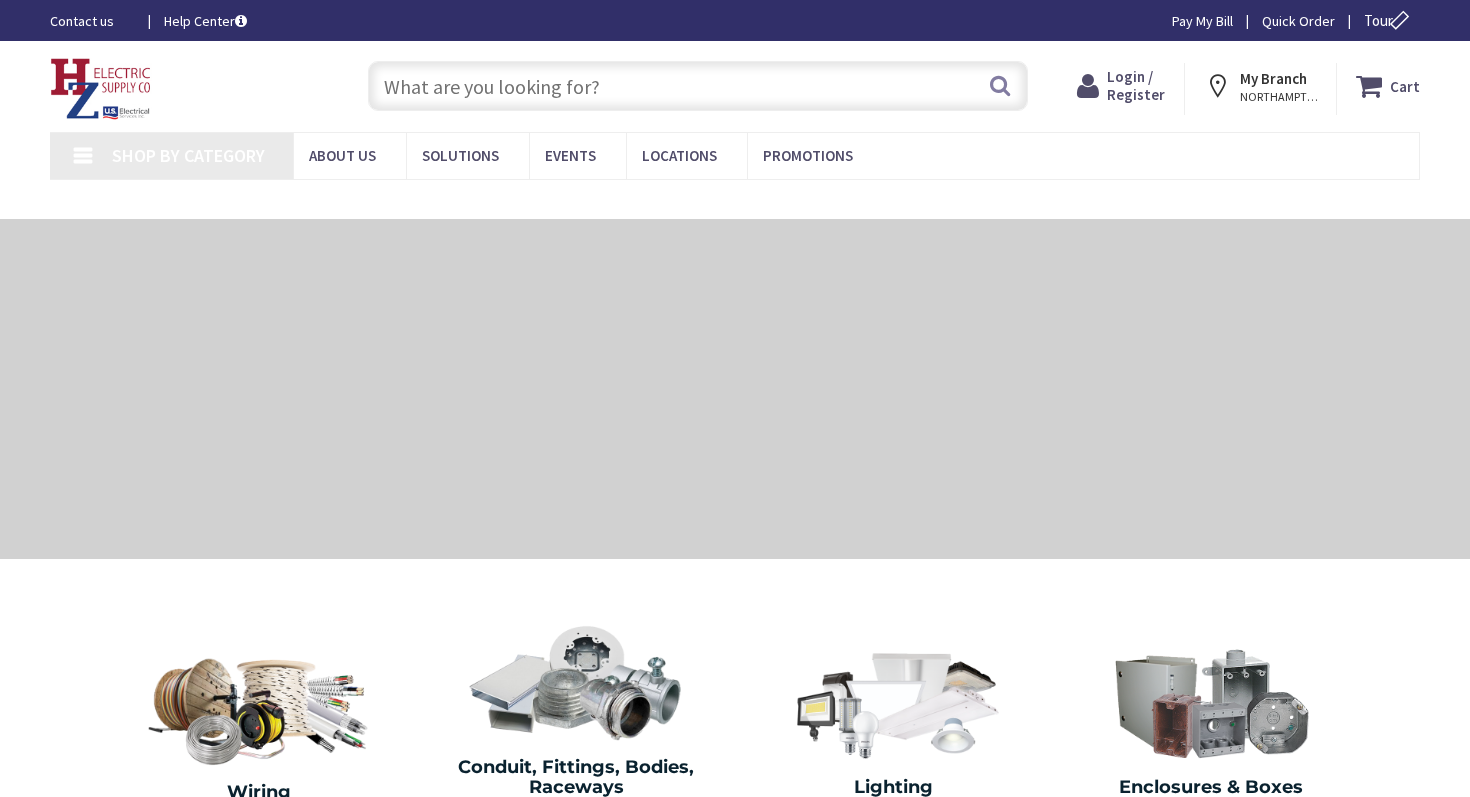 scroll, scrollTop: 0, scrollLeft: 0, axis: both 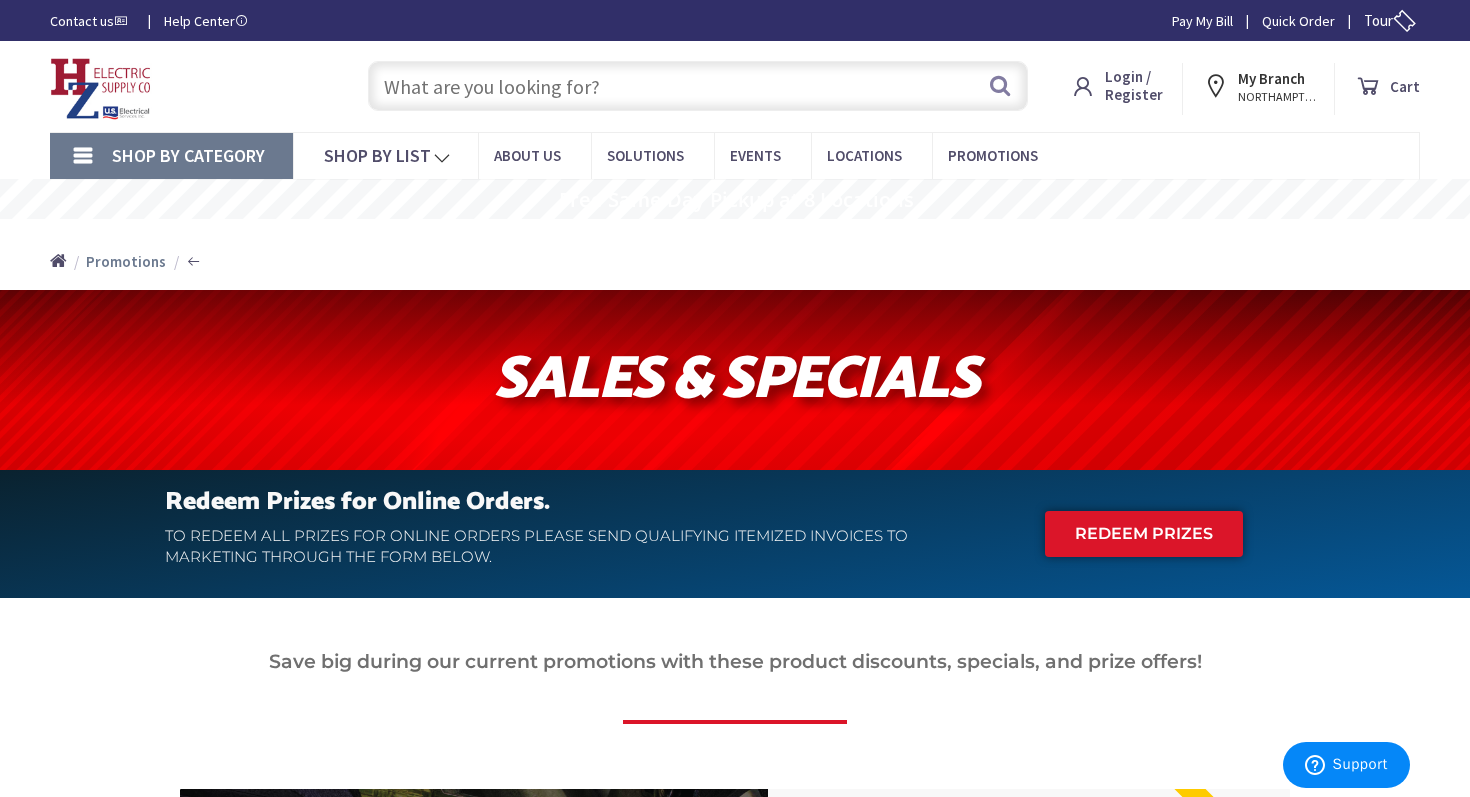 click at bounding box center [698, 86] 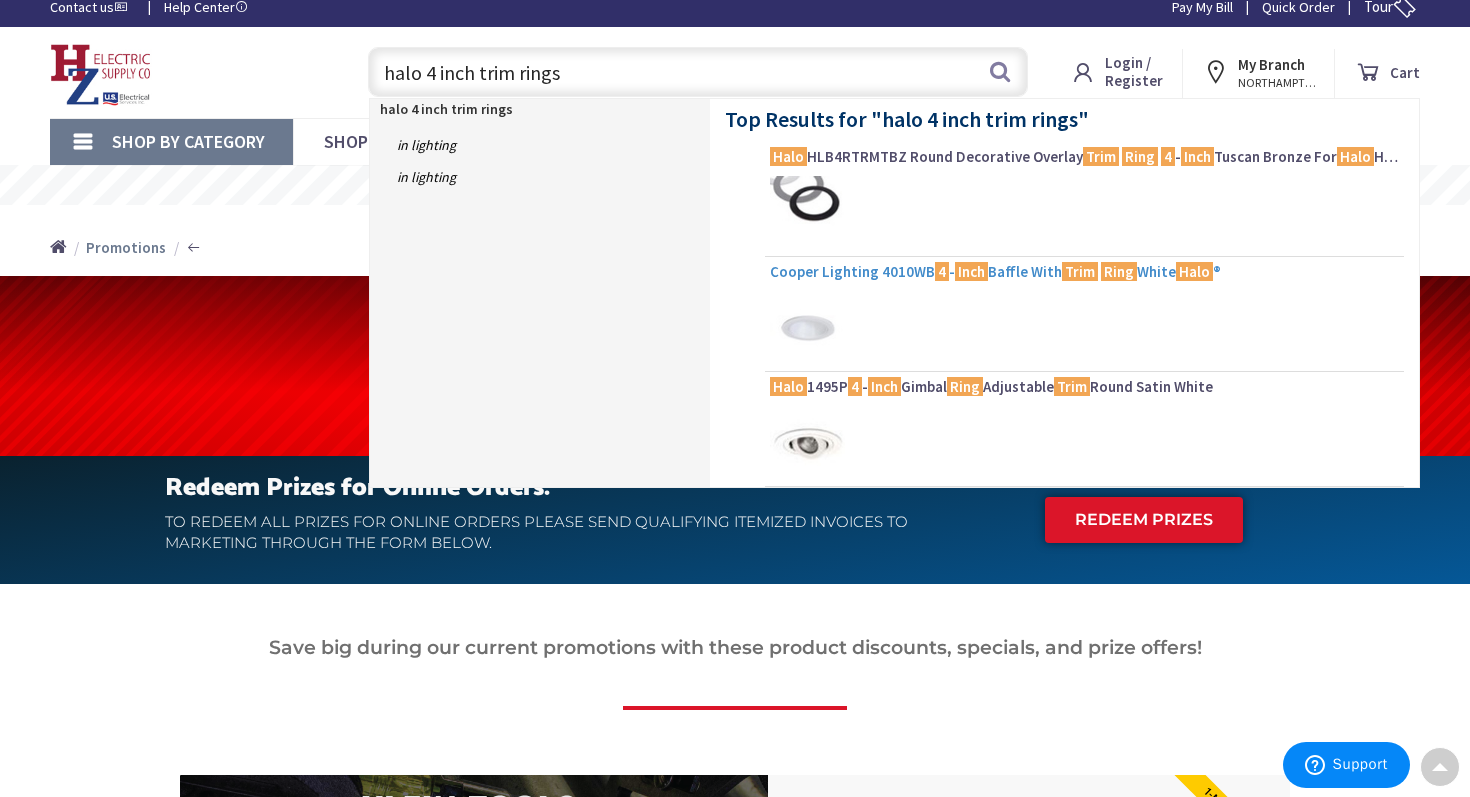 scroll, scrollTop: 0, scrollLeft: 0, axis: both 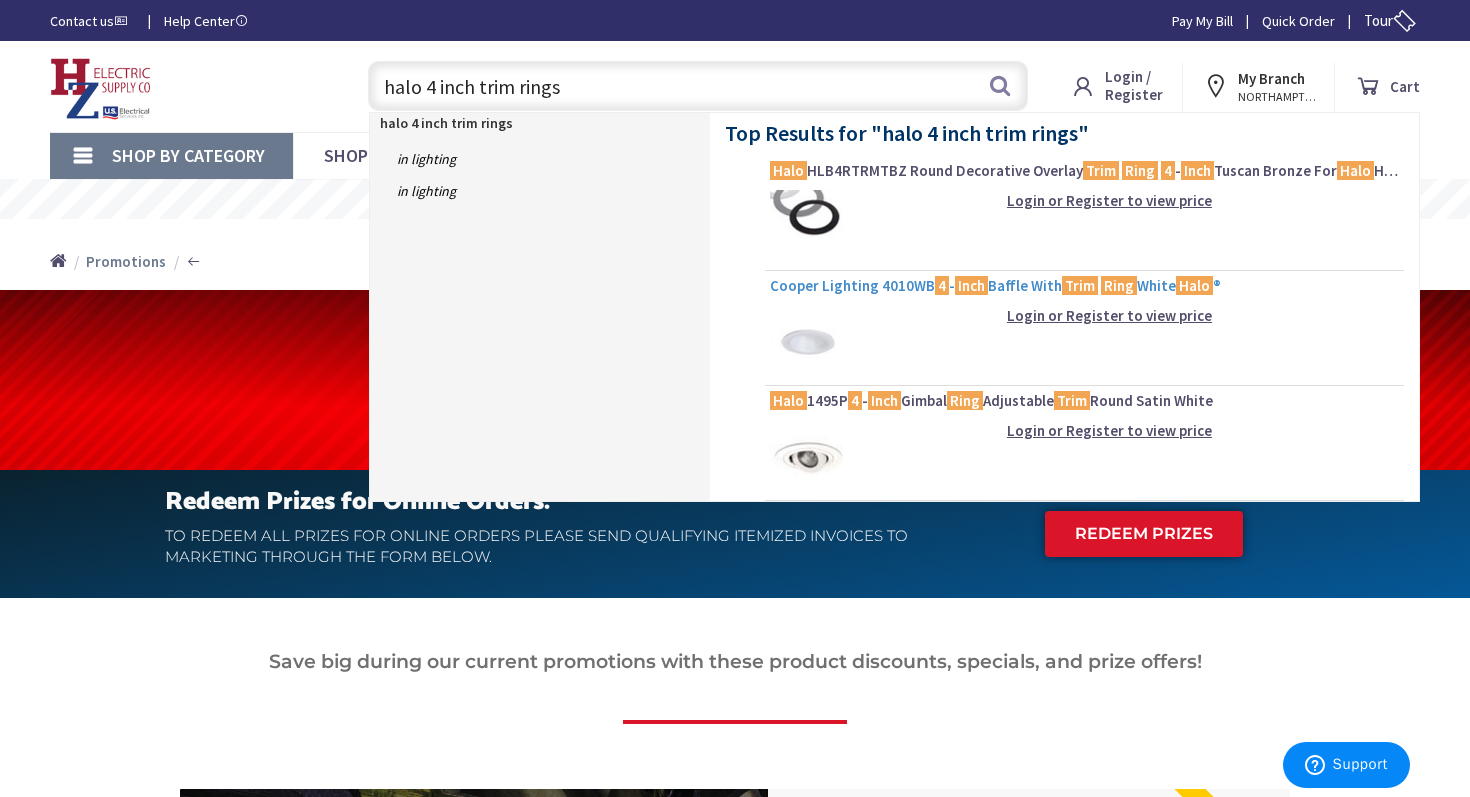 type on "halo 4 inch trim rings" 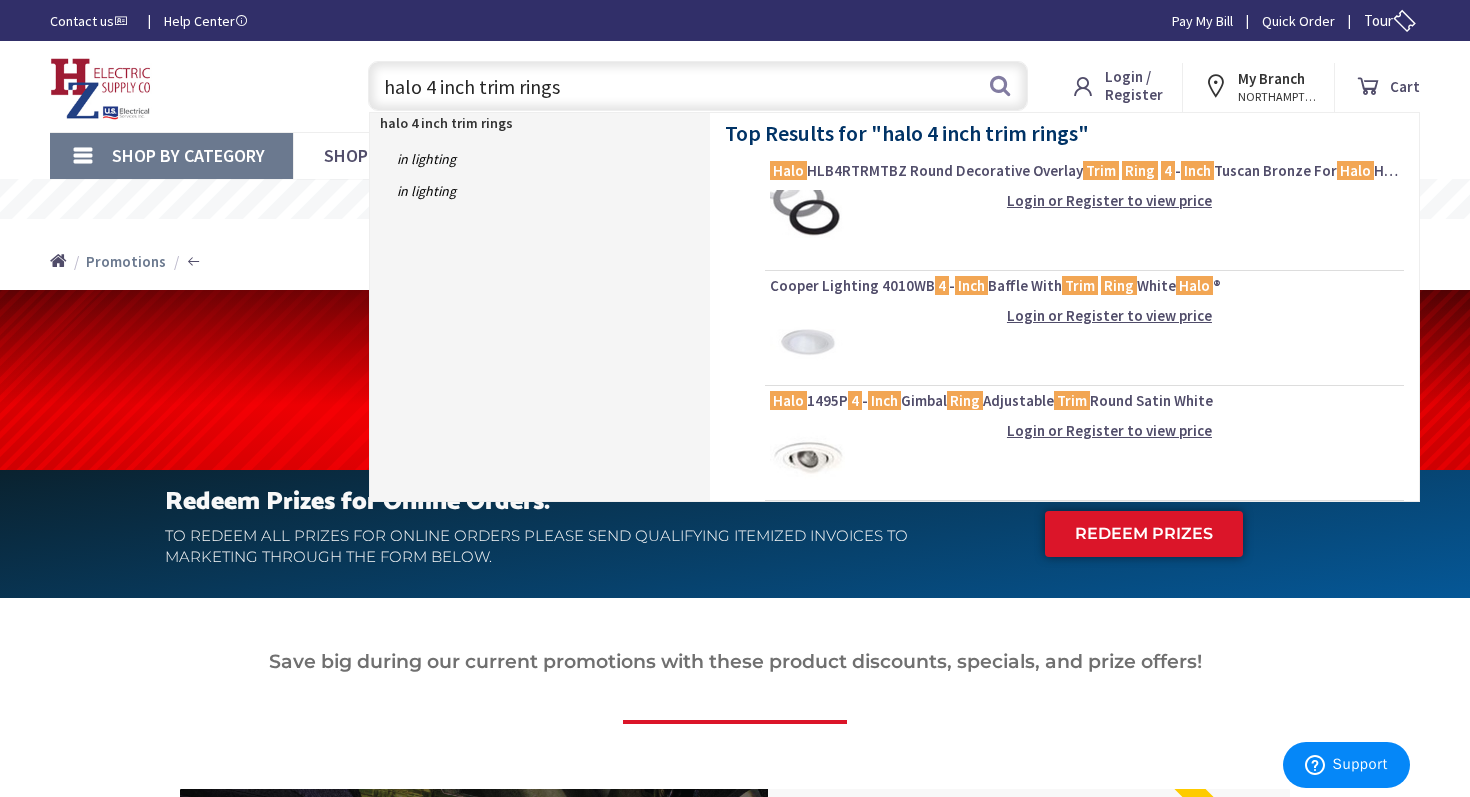 click on "Cooper Lighting 4010WB  4 - Inch  Baffle With  Trim   Ring  White  Halo ®" at bounding box center [1084, 286] 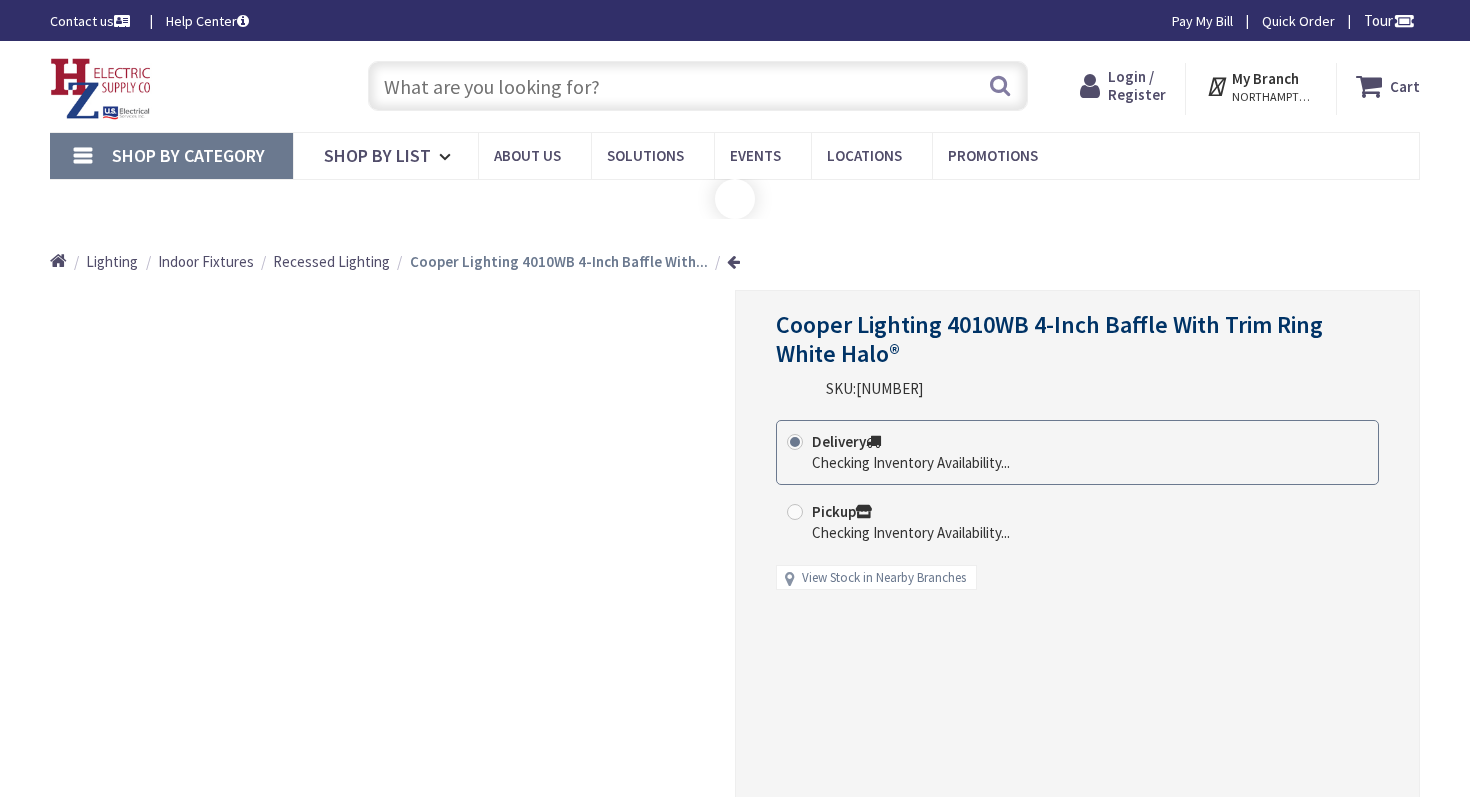 scroll, scrollTop: 0, scrollLeft: 0, axis: both 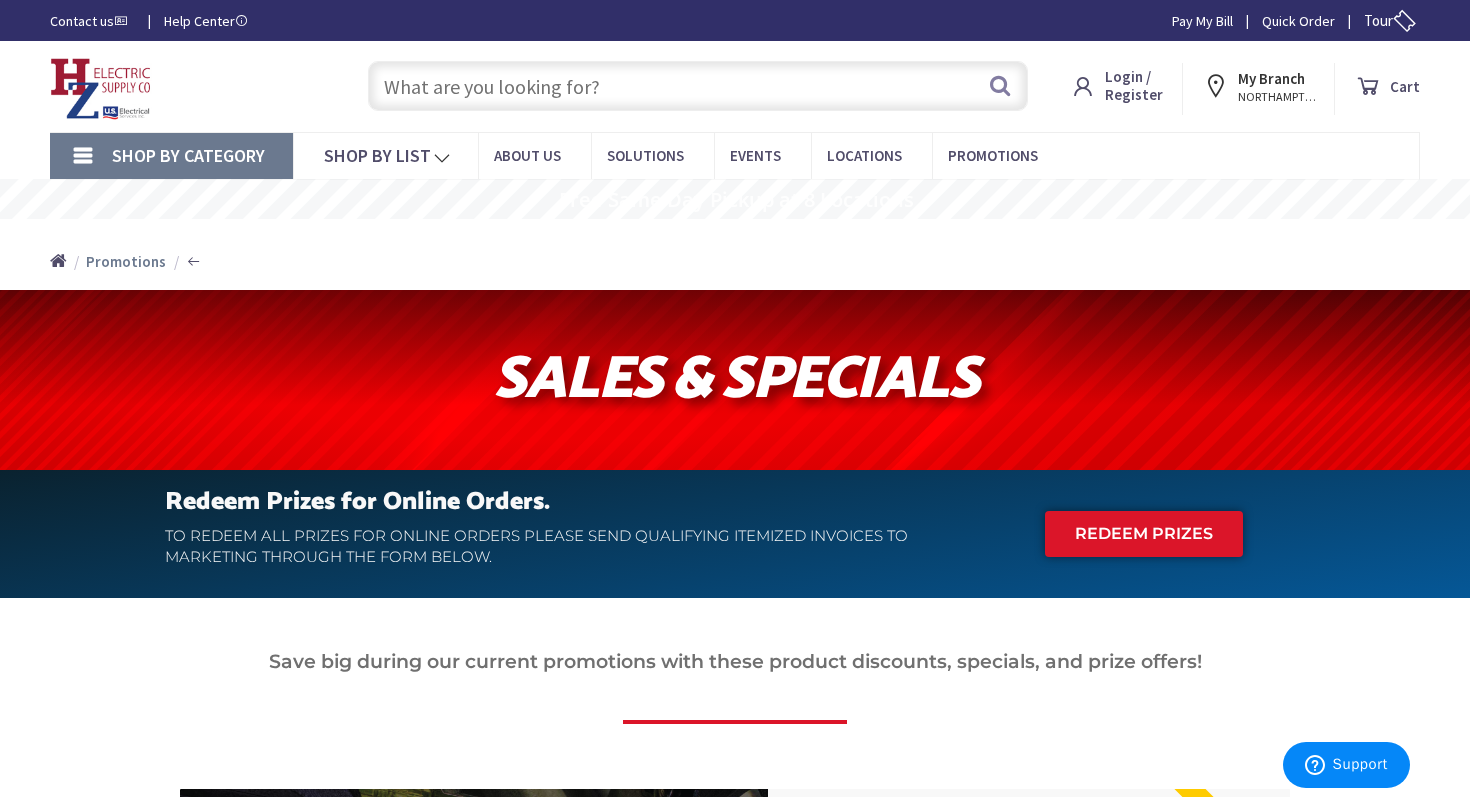 click at bounding box center (698, 86) 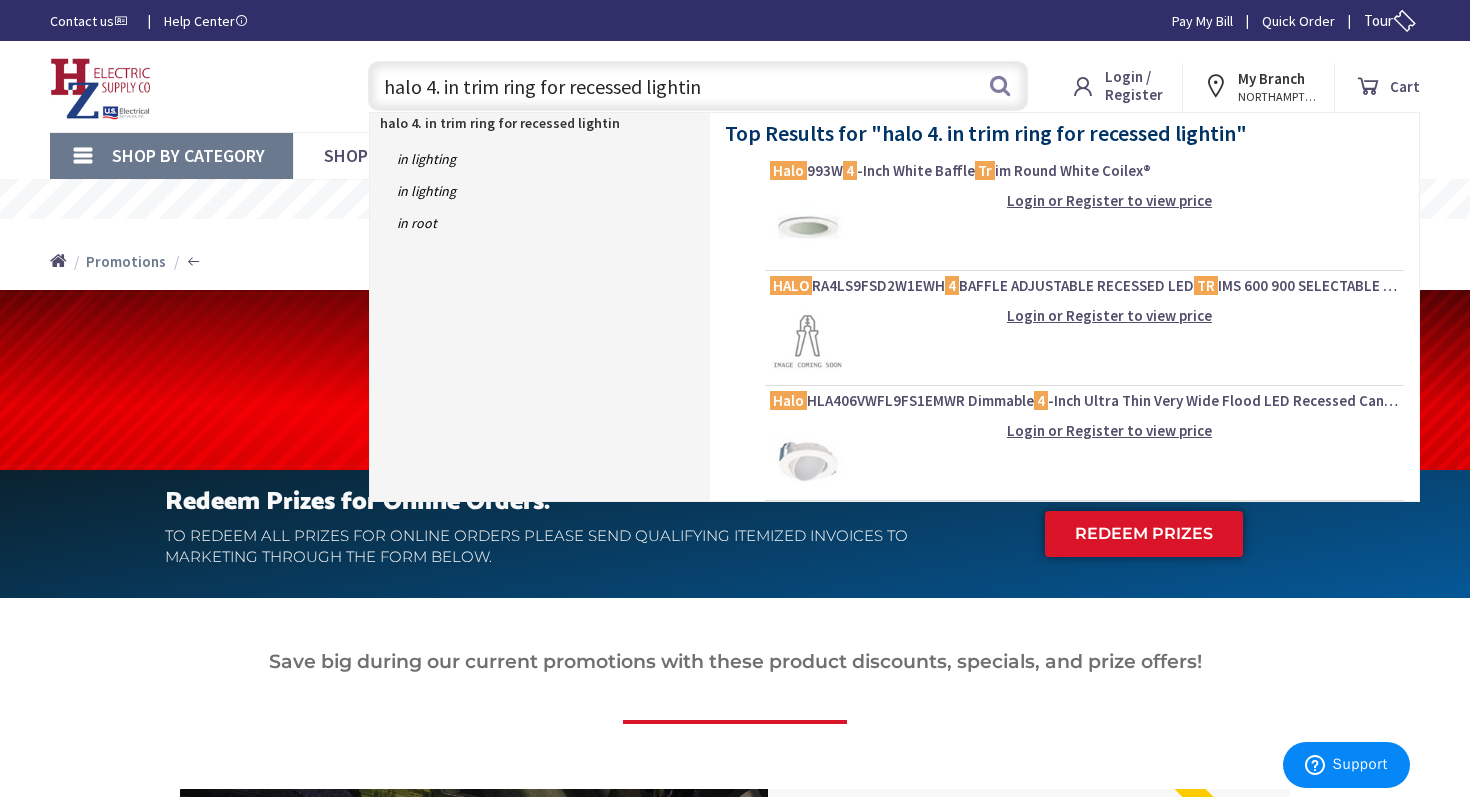 type on "halo 4. in trim ring for recessed lighting" 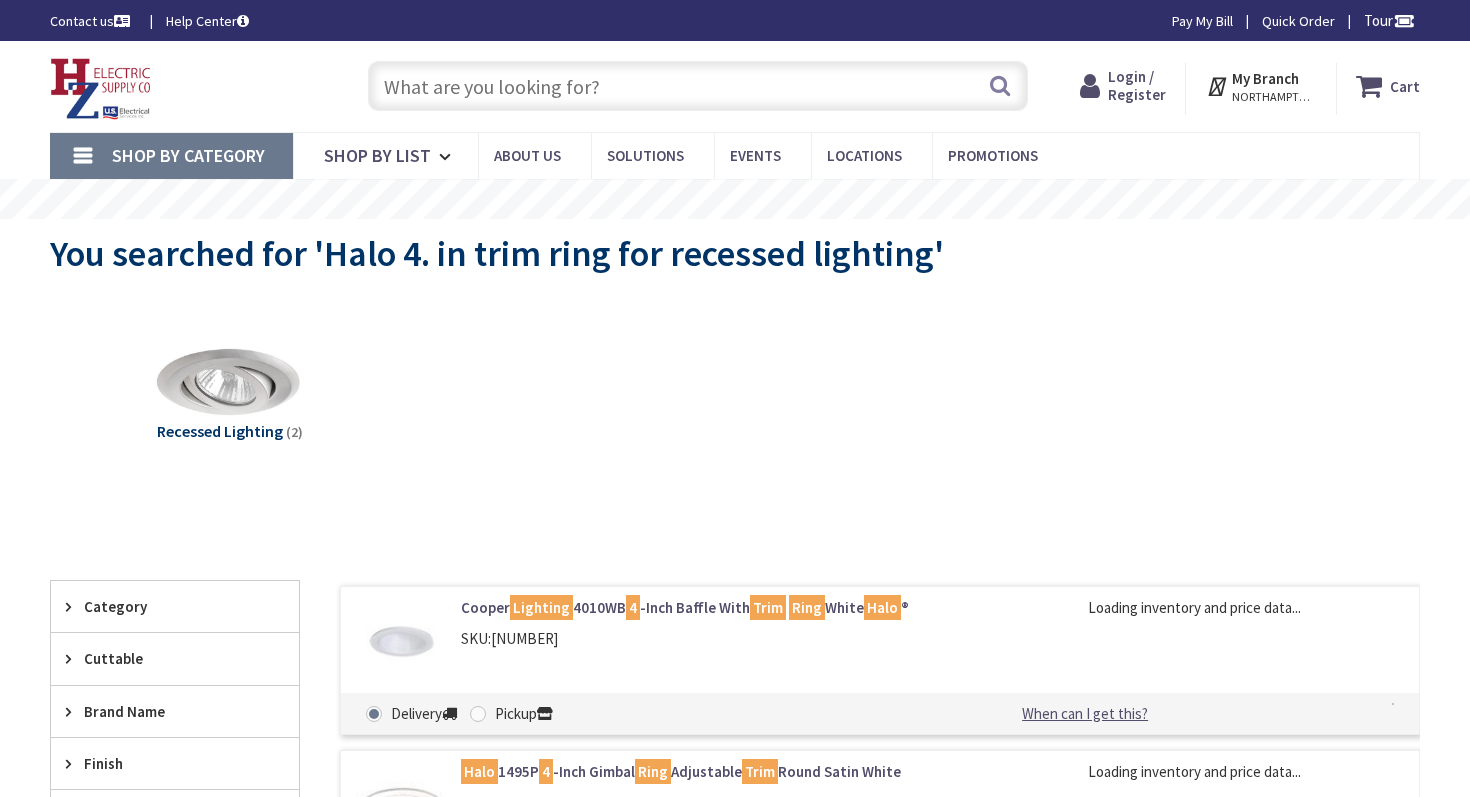 scroll, scrollTop: 0, scrollLeft: 0, axis: both 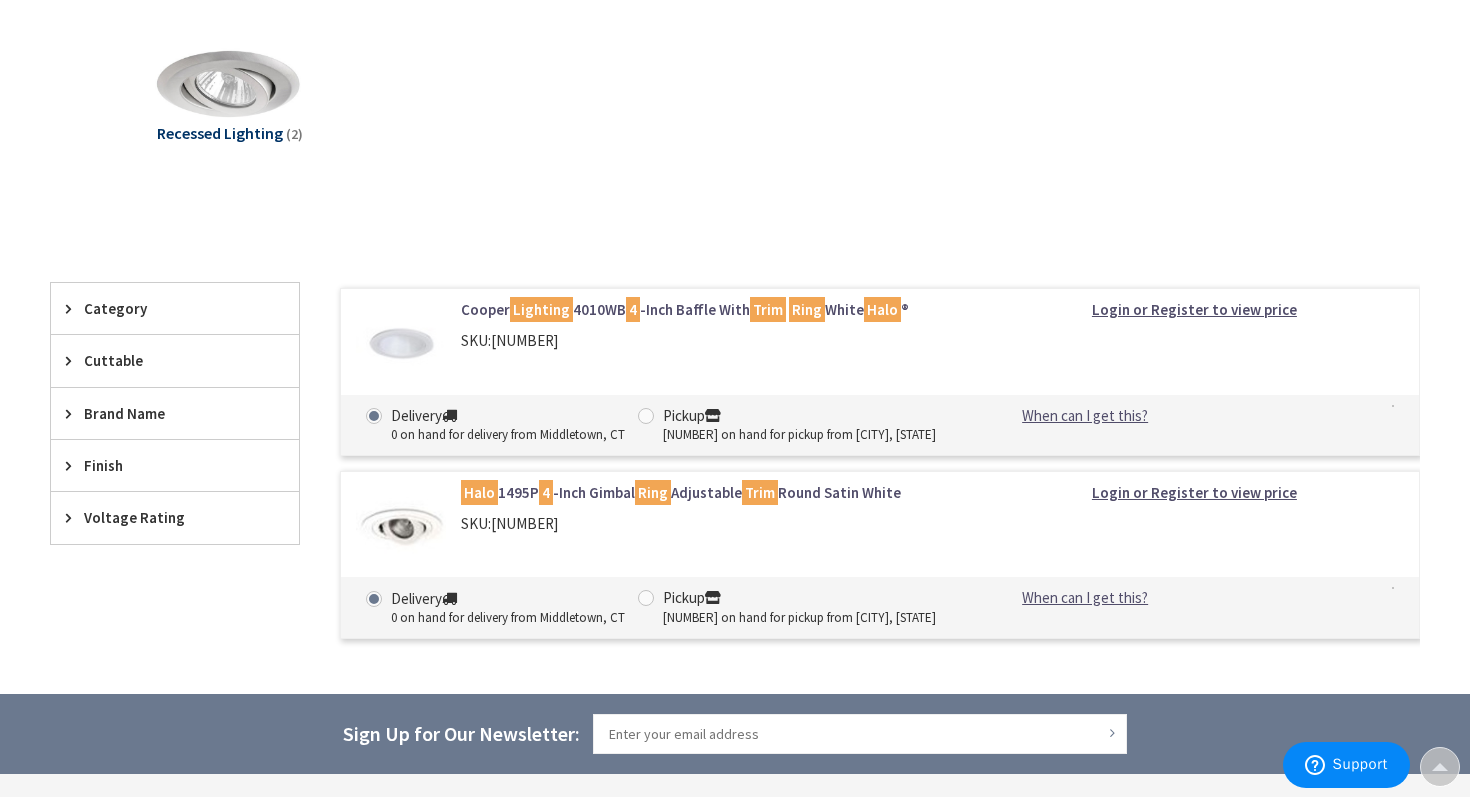 click at bounding box center (73, 413) 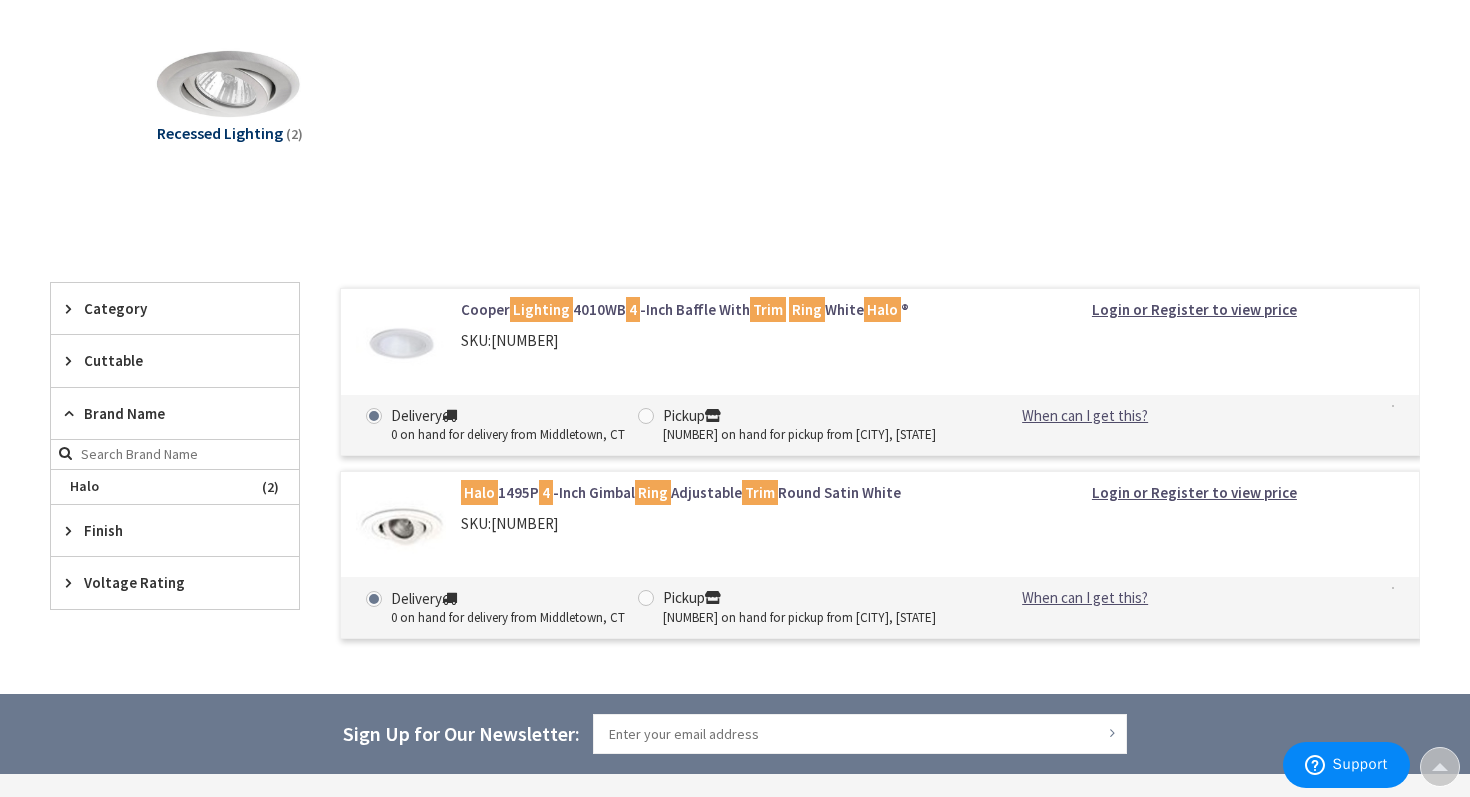 click at bounding box center (175, 455) 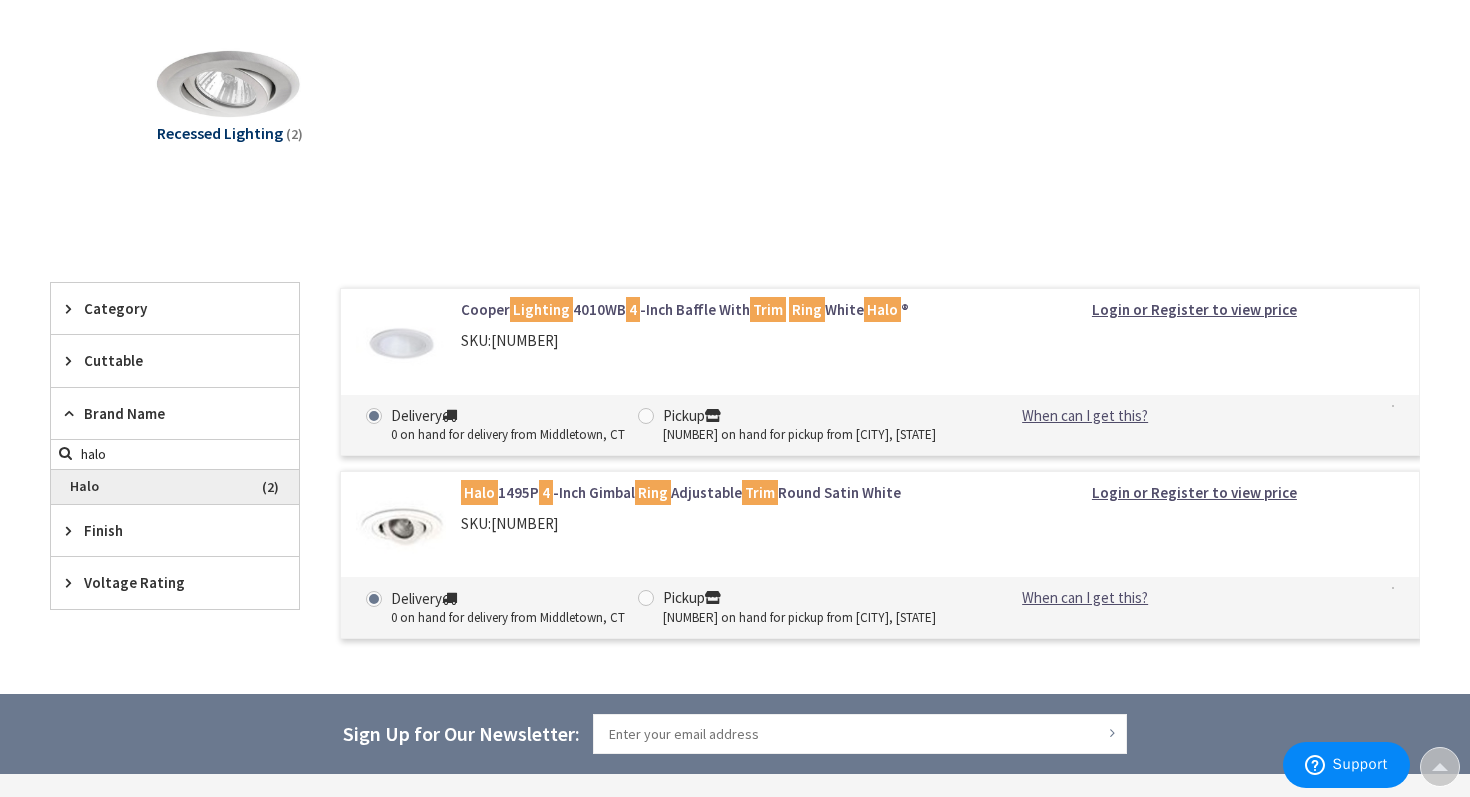 type on "halo" 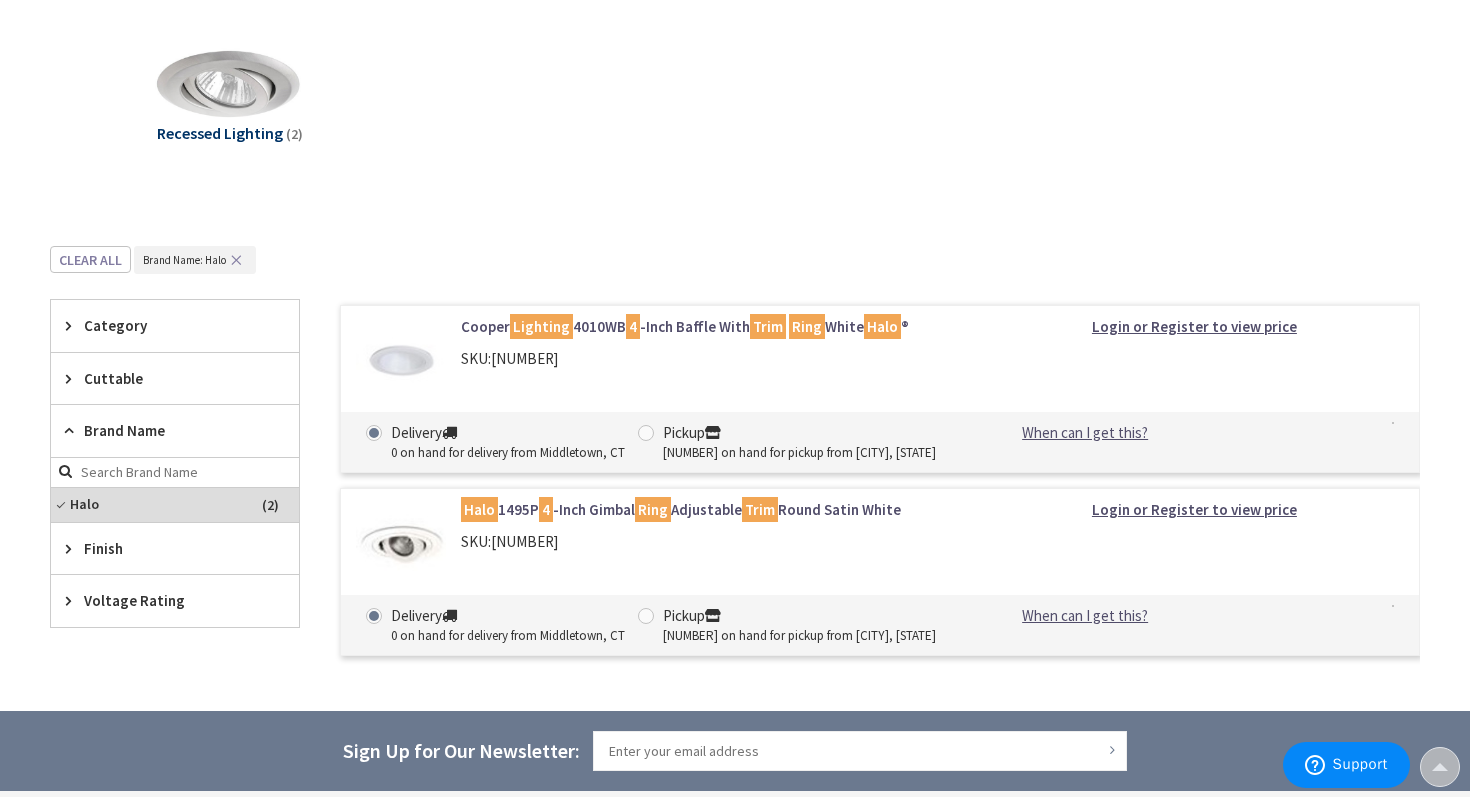 click at bounding box center [401, 361] 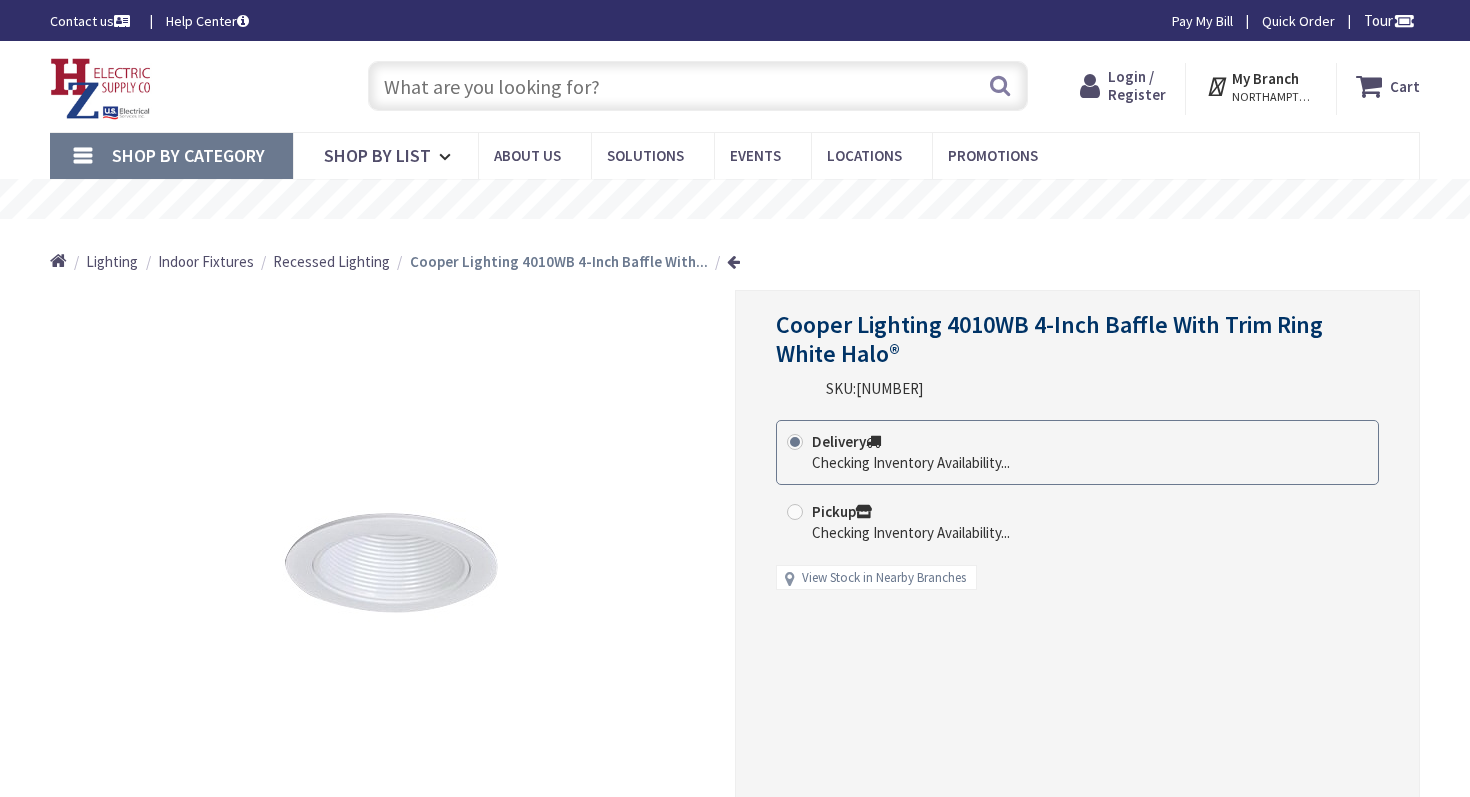 scroll, scrollTop: 0, scrollLeft: 0, axis: both 